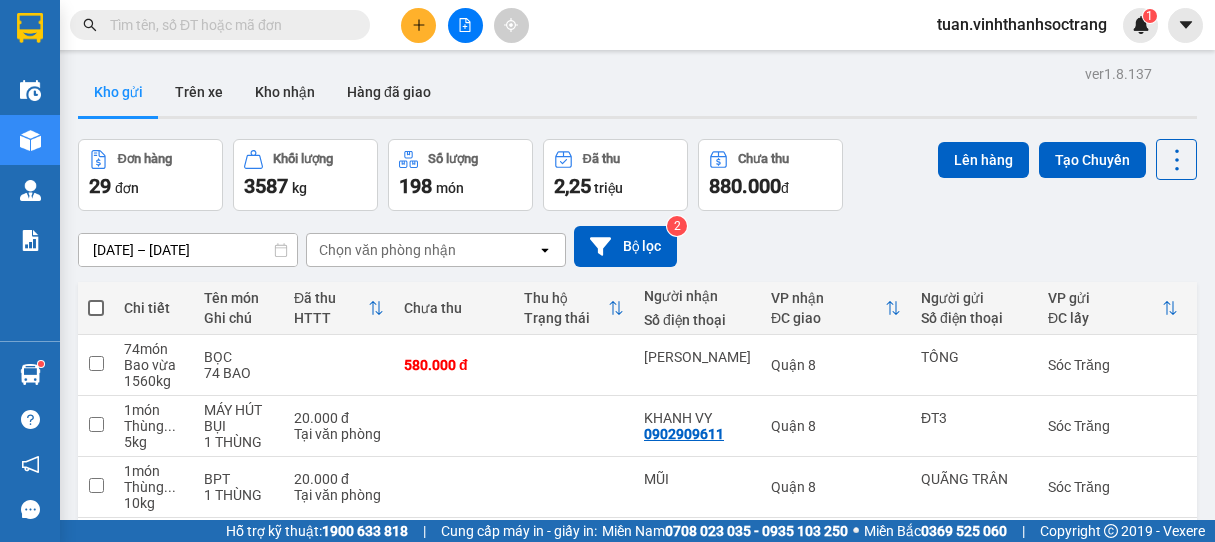 scroll, scrollTop: 0, scrollLeft: 0, axis: both 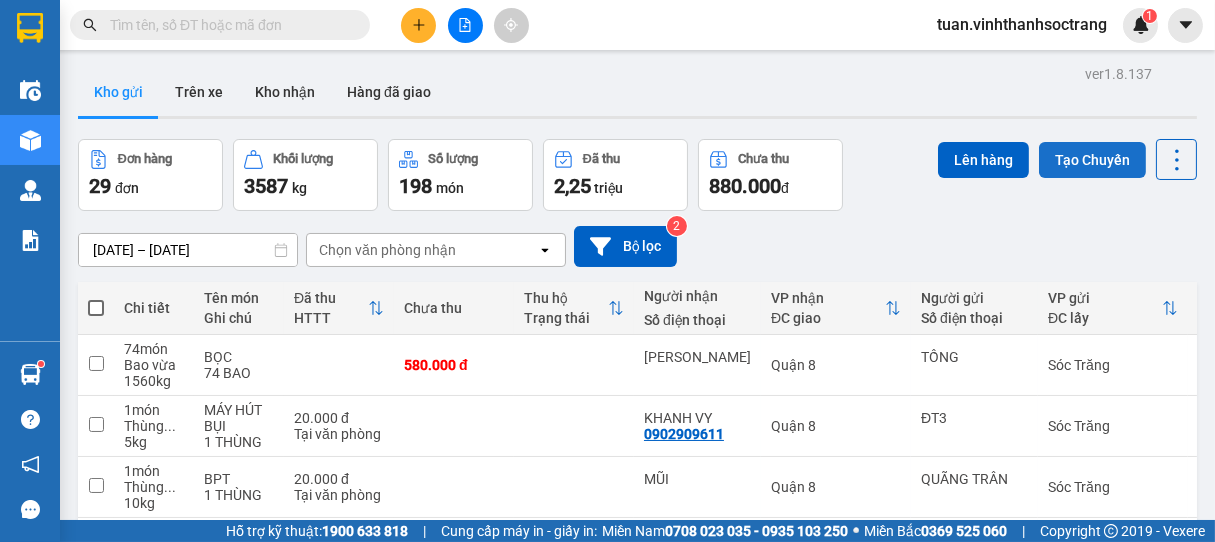 click on "Tạo Chuyến" at bounding box center [1092, 160] 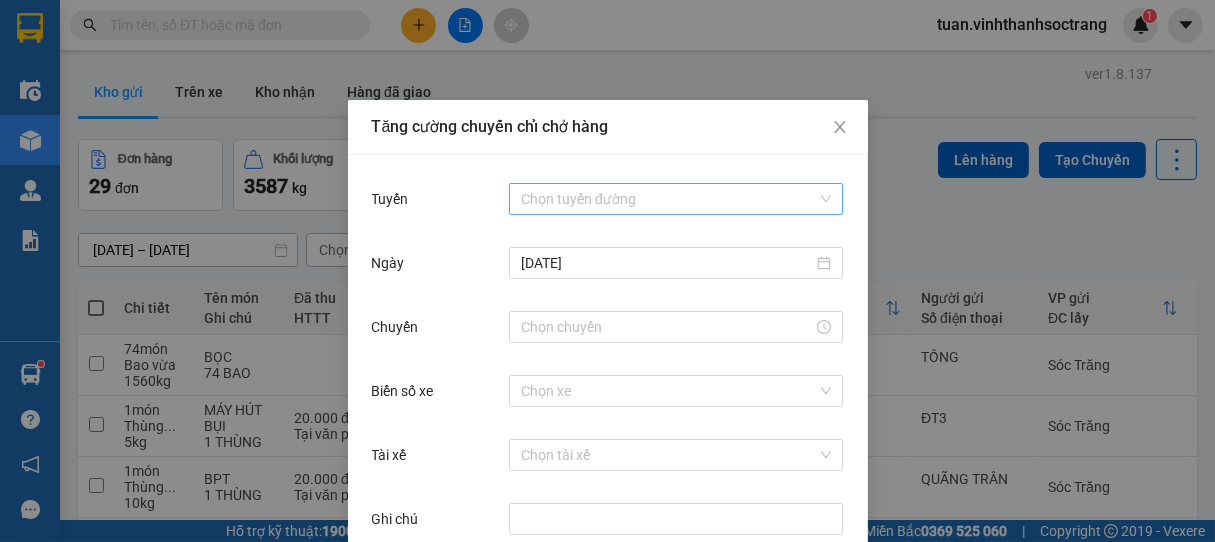 click on "Tuyến" at bounding box center (669, 199) 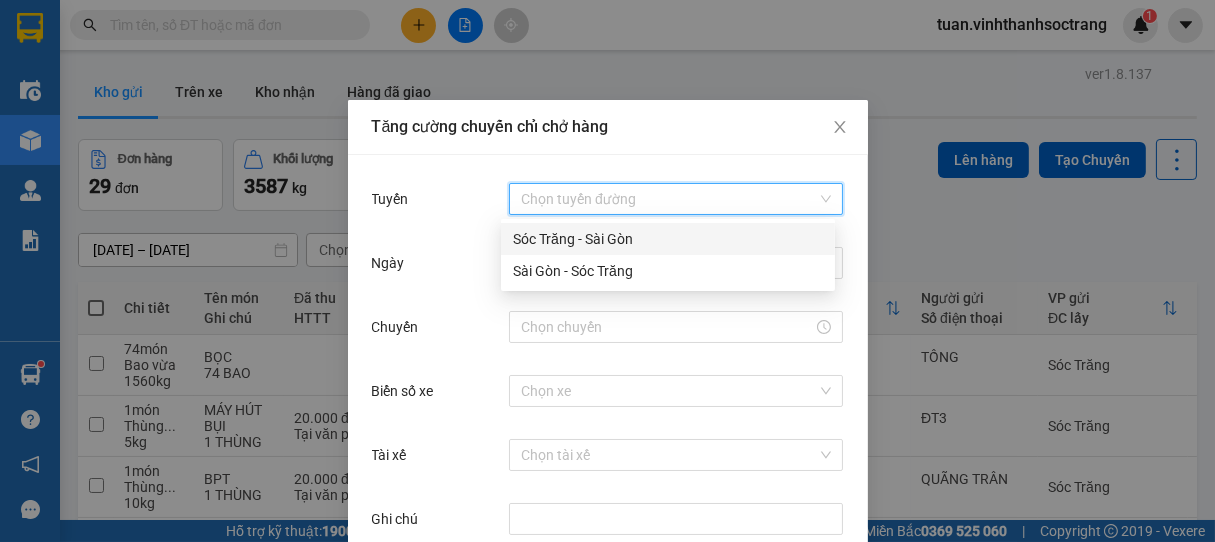 drag, startPoint x: 561, startPoint y: 230, endPoint x: 555, endPoint y: 247, distance: 18.027756 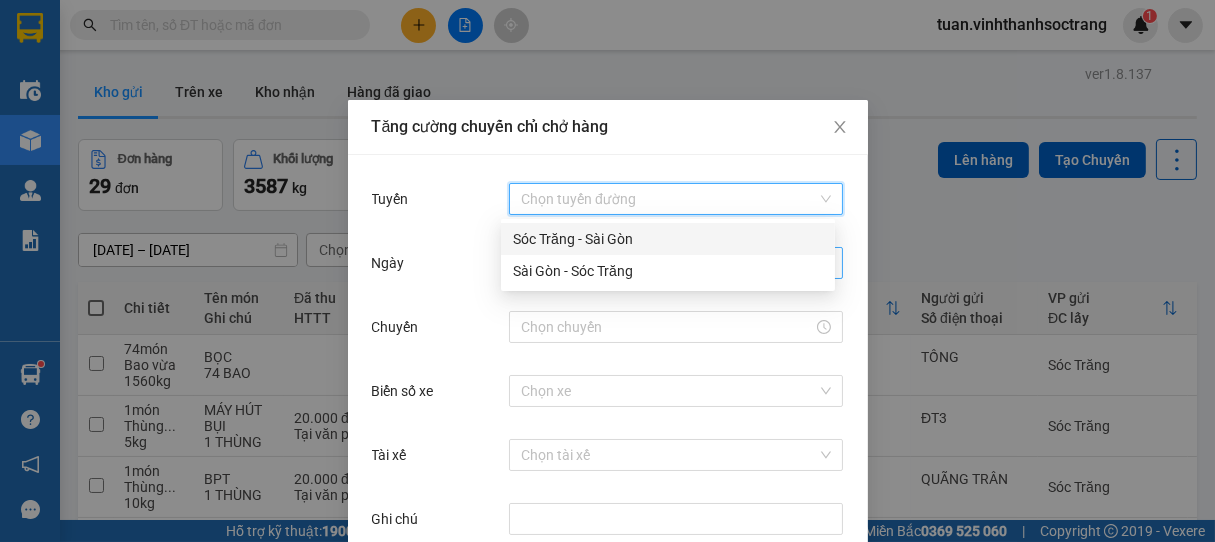 click on "Sóc Trăng - Sài Gòn" at bounding box center [668, 239] 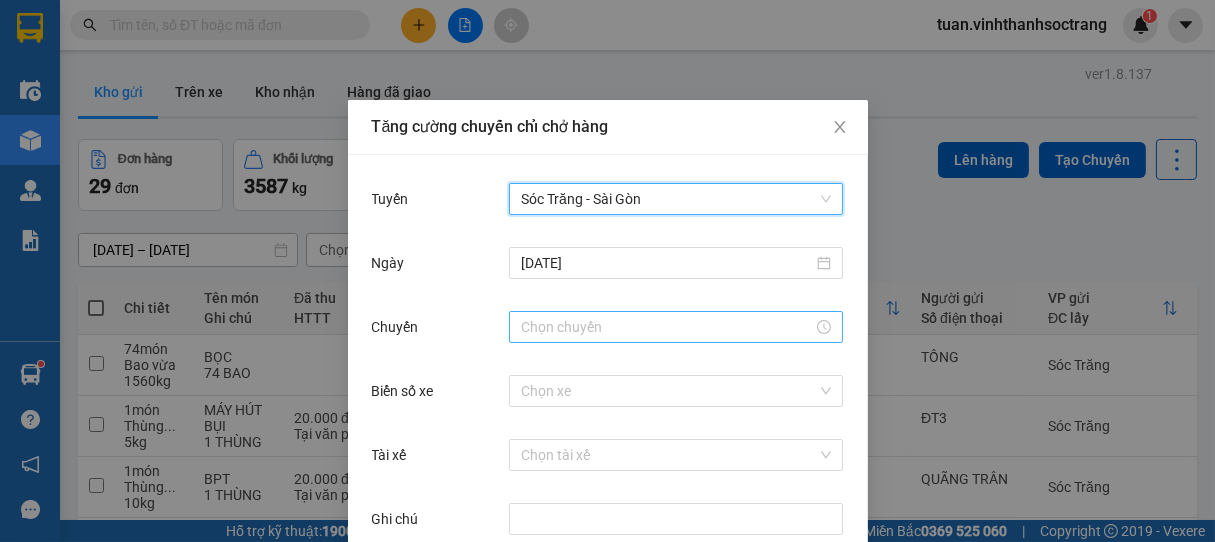 click on "Chuyến" at bounding box center (667, 327) 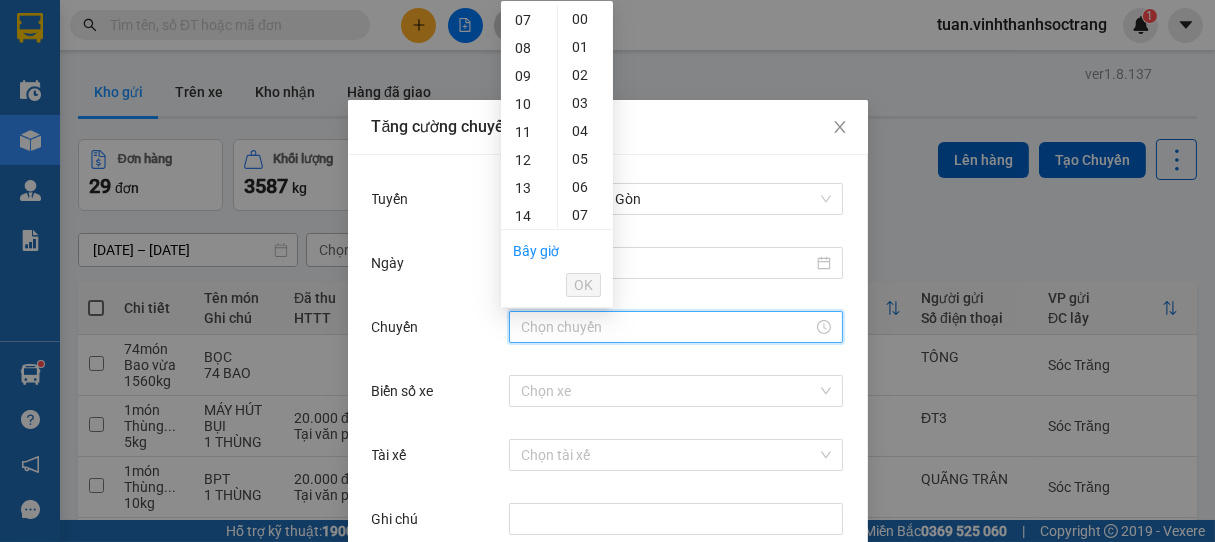 scroll, scrollTop: 391, scrollLeft: 0, axis: vertical 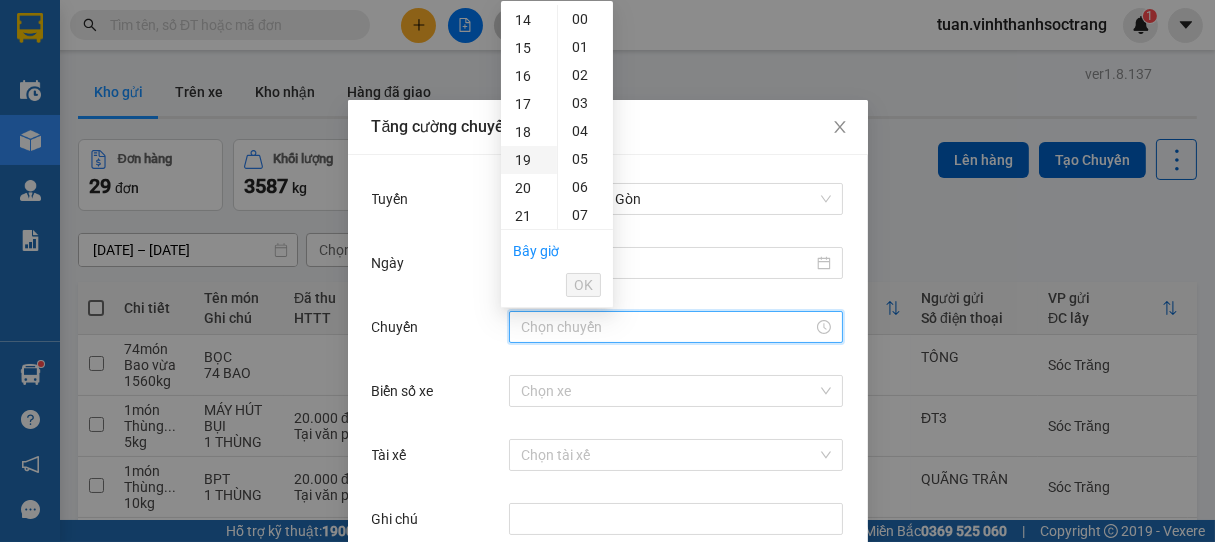 click on "19" at bounding box center [529, 160] 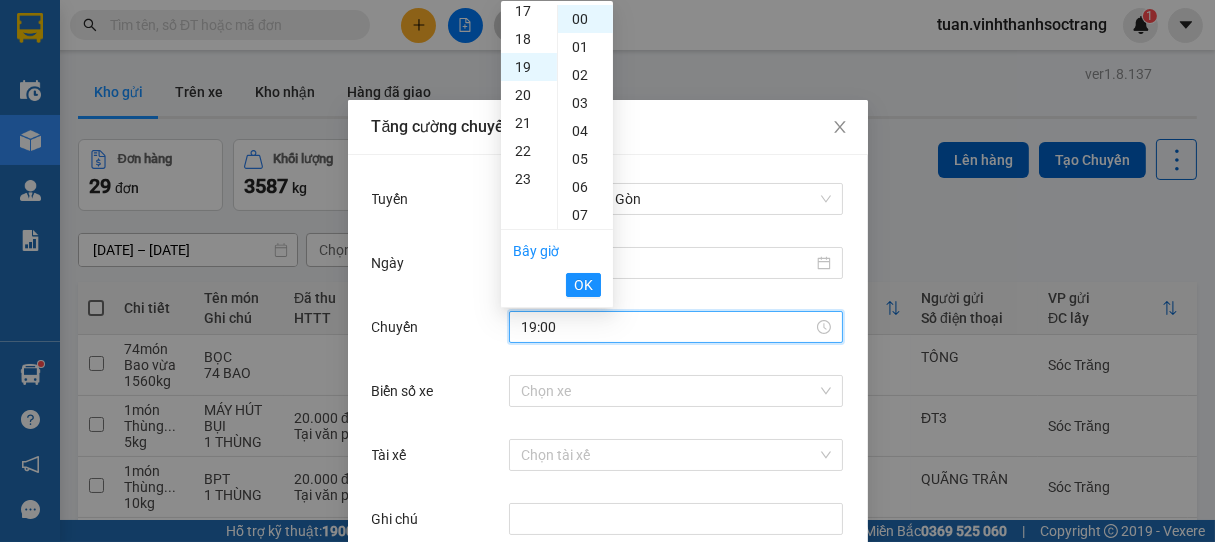 scroll, scrollTop: 532, scrollLeft: 0, axis: vertical 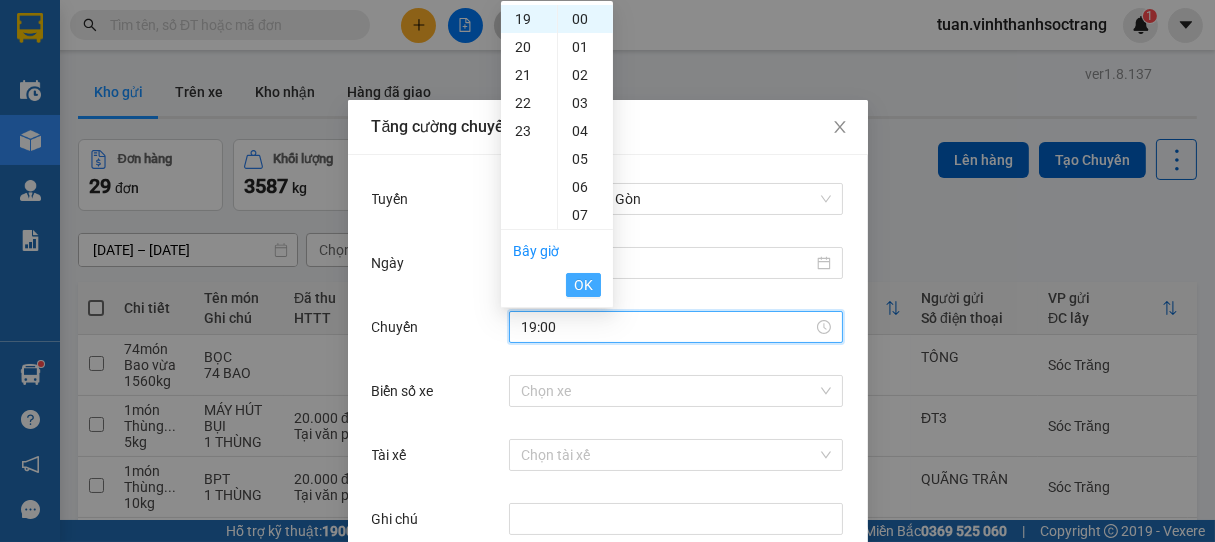 click on "OK" at bounding box center (583, 285) 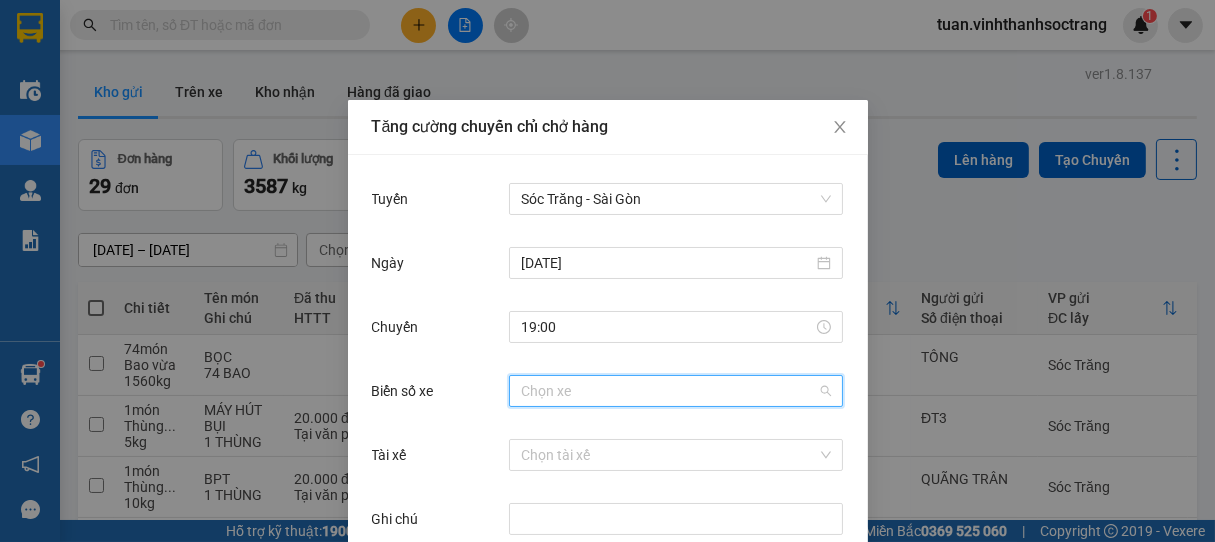 click on "Biển số xe" at bounding box center (669, 391) 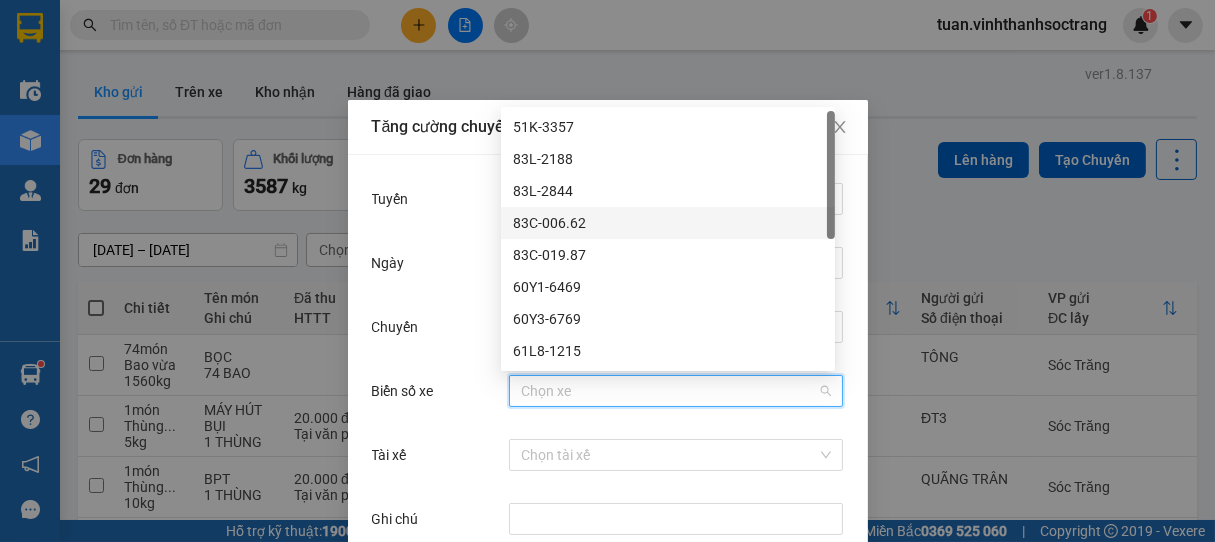 click on "83C-006.62" at bounding box center (668, 223) 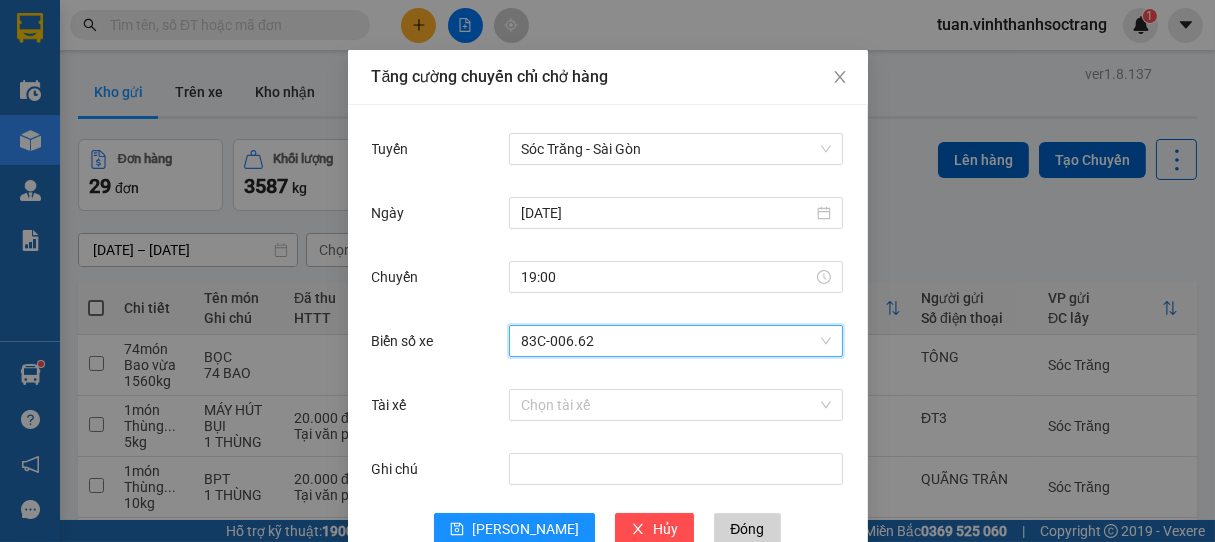 scroll, scrollTop: 100, scrollLeft: 0, axis: vertical 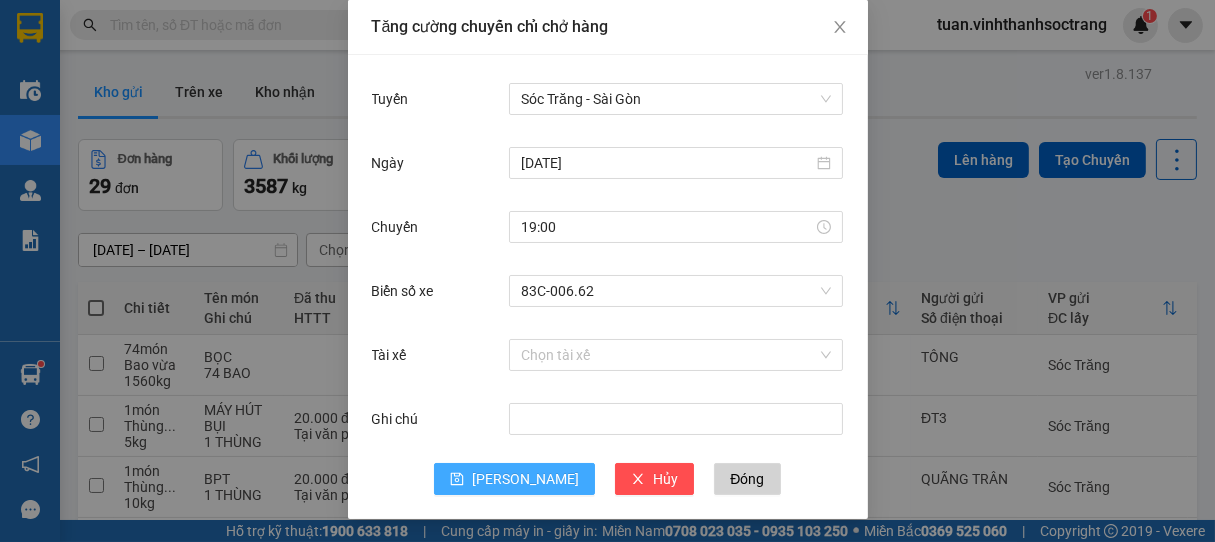 click on "[PERSON_NAME]" at bounding box center (525, 479) 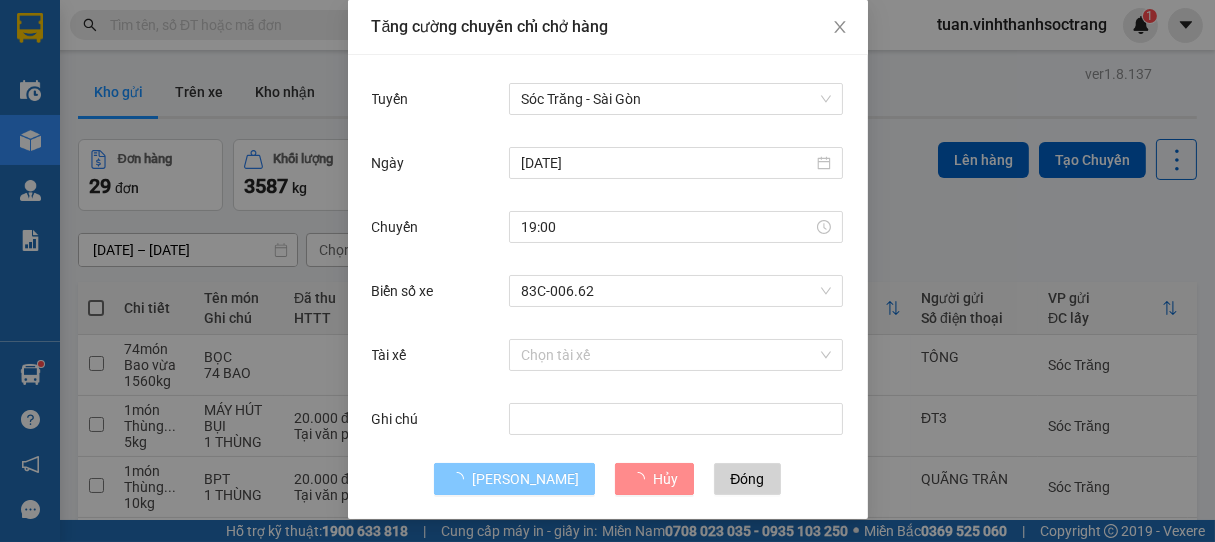 type 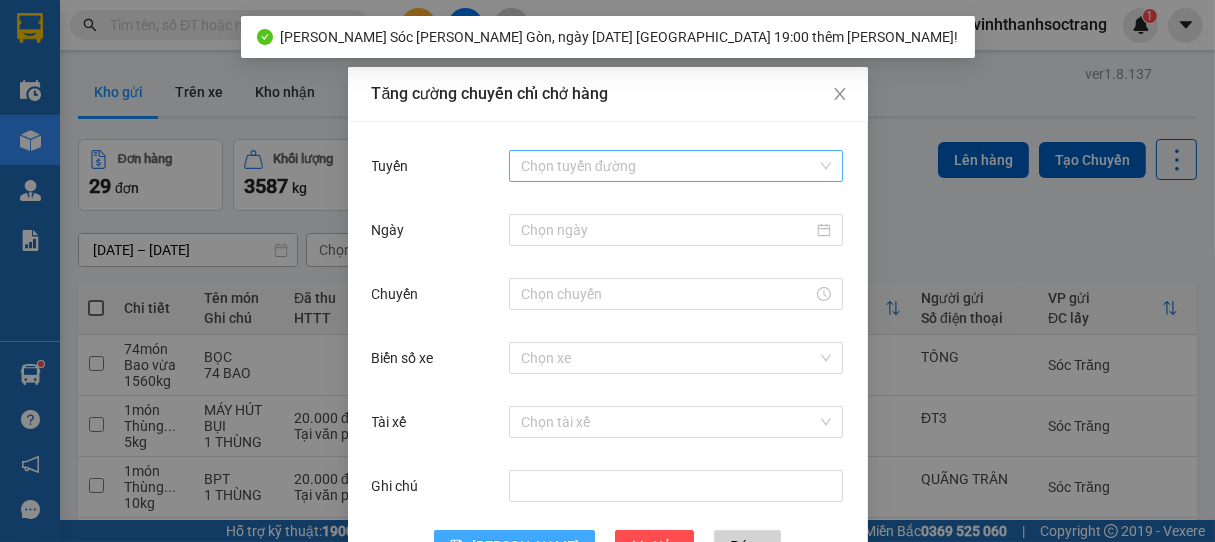 scroll, scrollTop: 0, scrollLeft: 0, axis: both 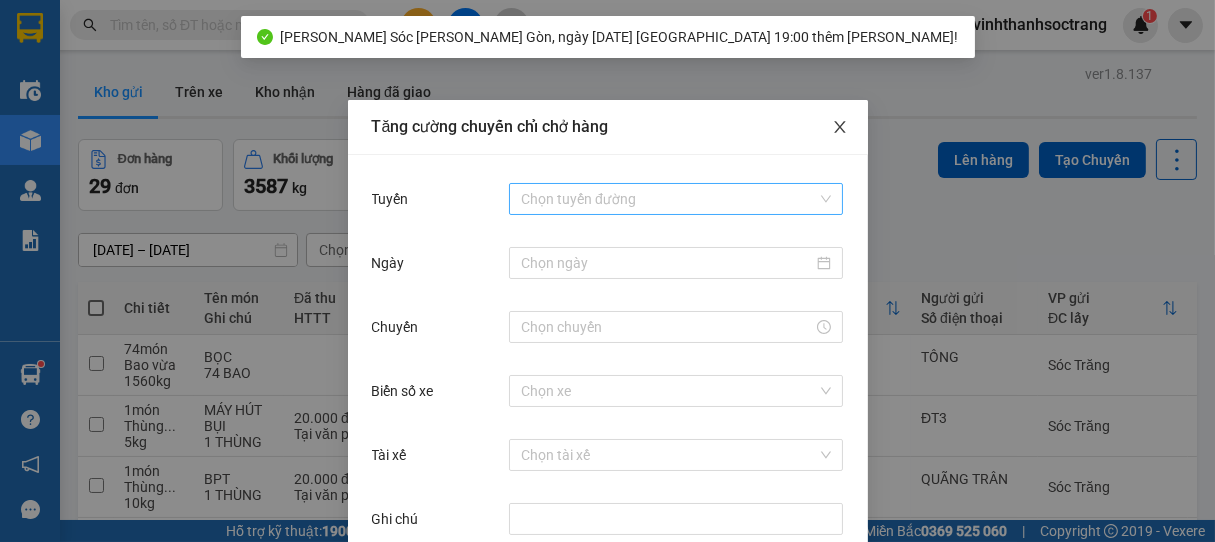 click 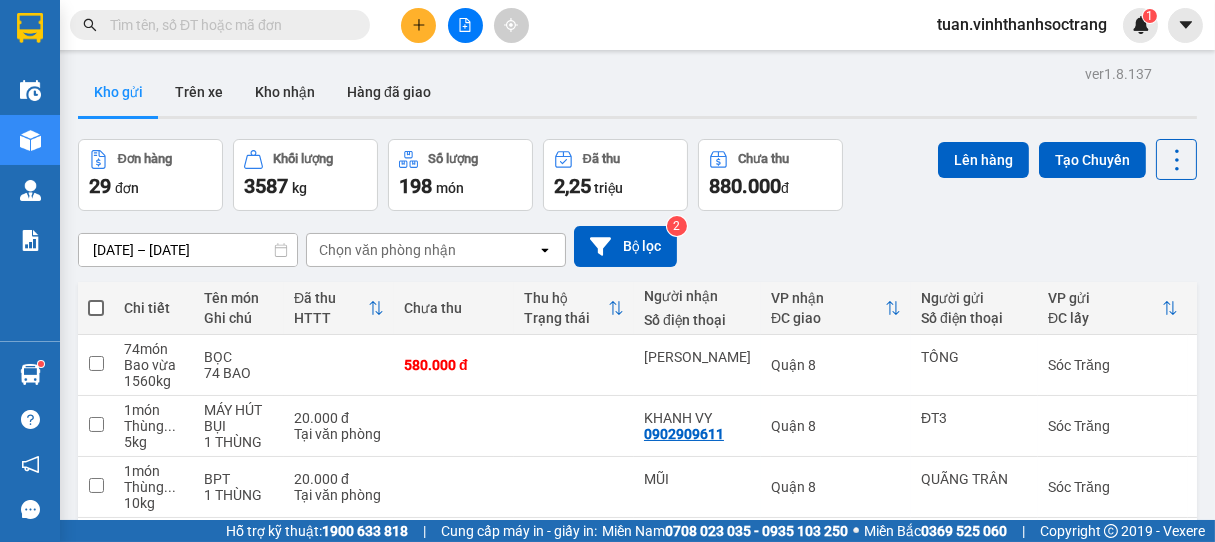 click at bounding box center [96, 308] 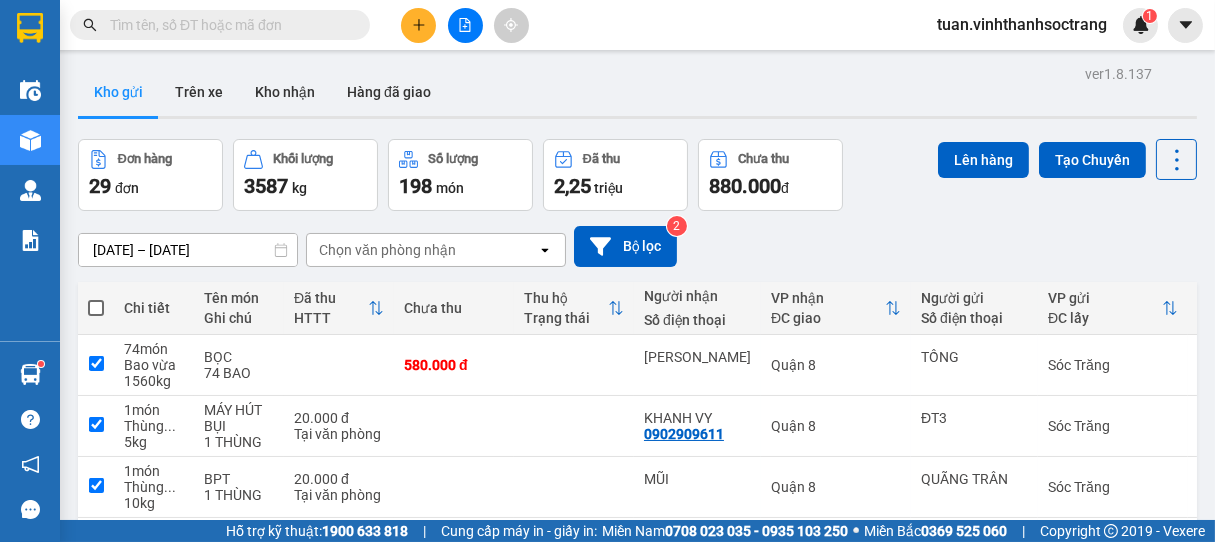 checkbox on "true" 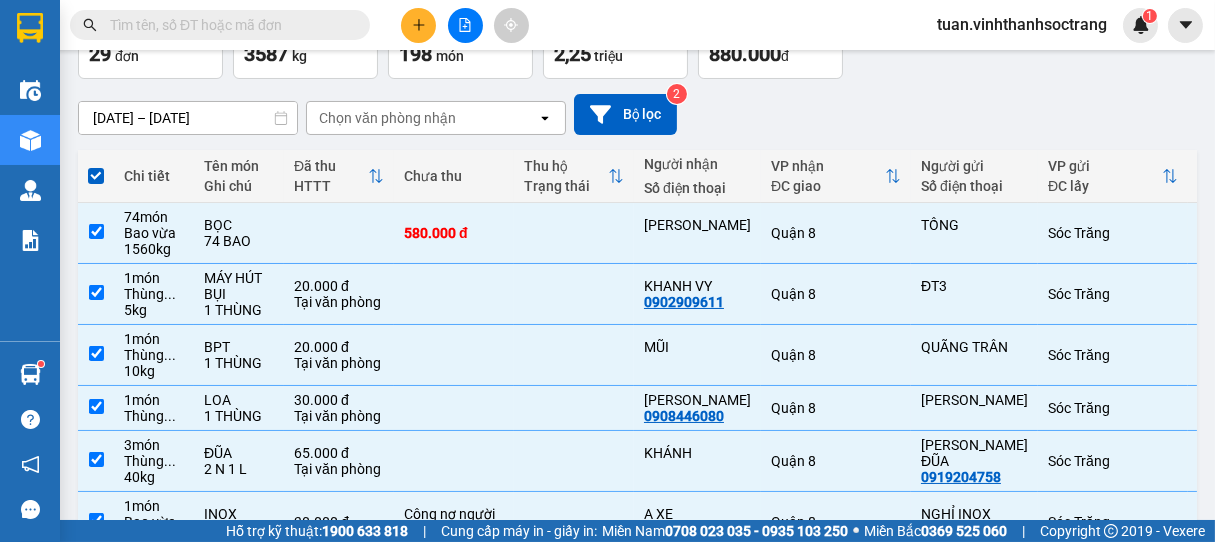 scroll, scrollTop: 0, scrollLeft: 0, axis: both 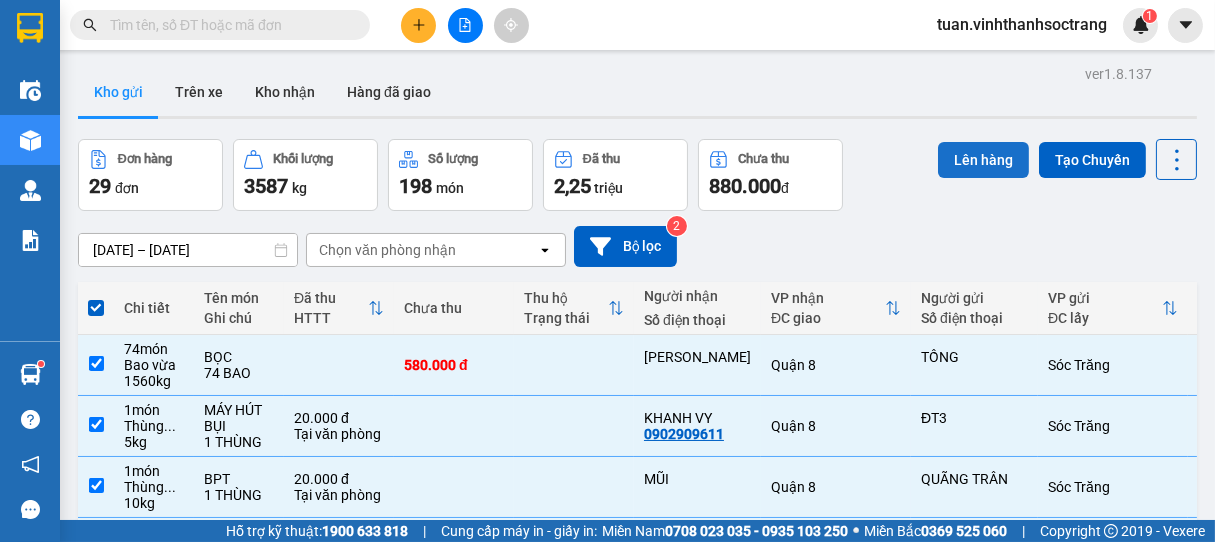 click on "Lên hàng" at bounding box center (983, 160) 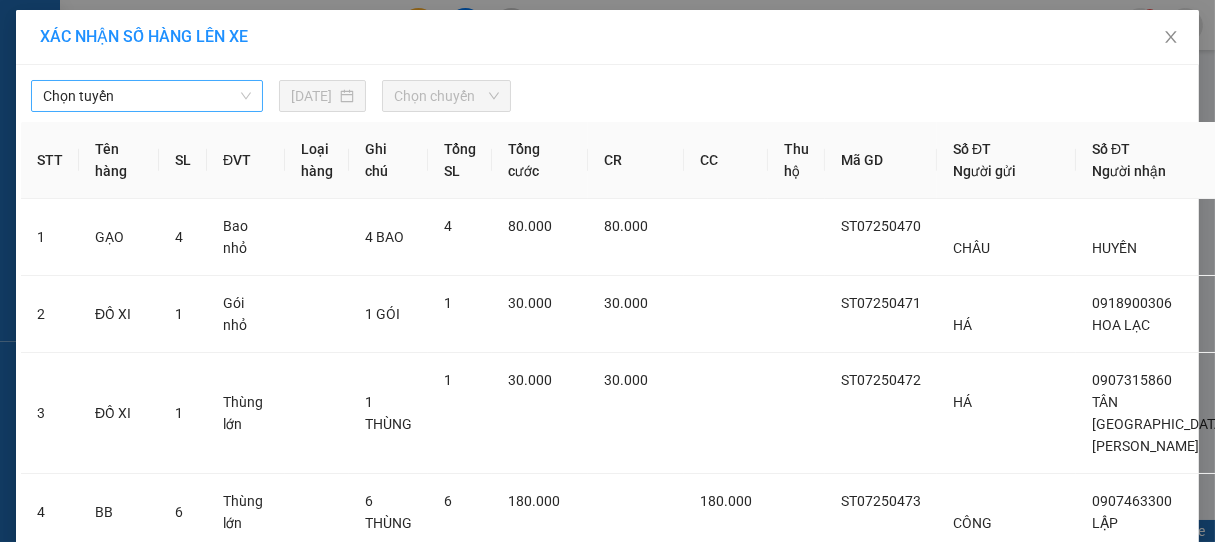 click on "Chọn tuyến" at bounding box center [147, 96] 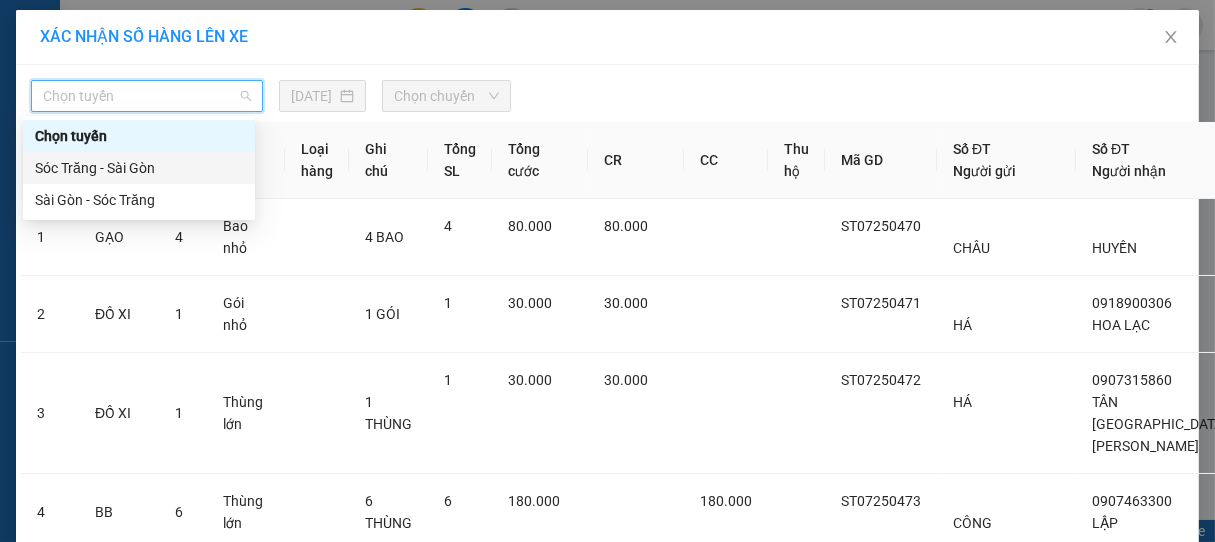 drag, startPoint x: 133, startPoint y: 162, endPoint x: 281, endPoint y: 155, distance: 148.16545 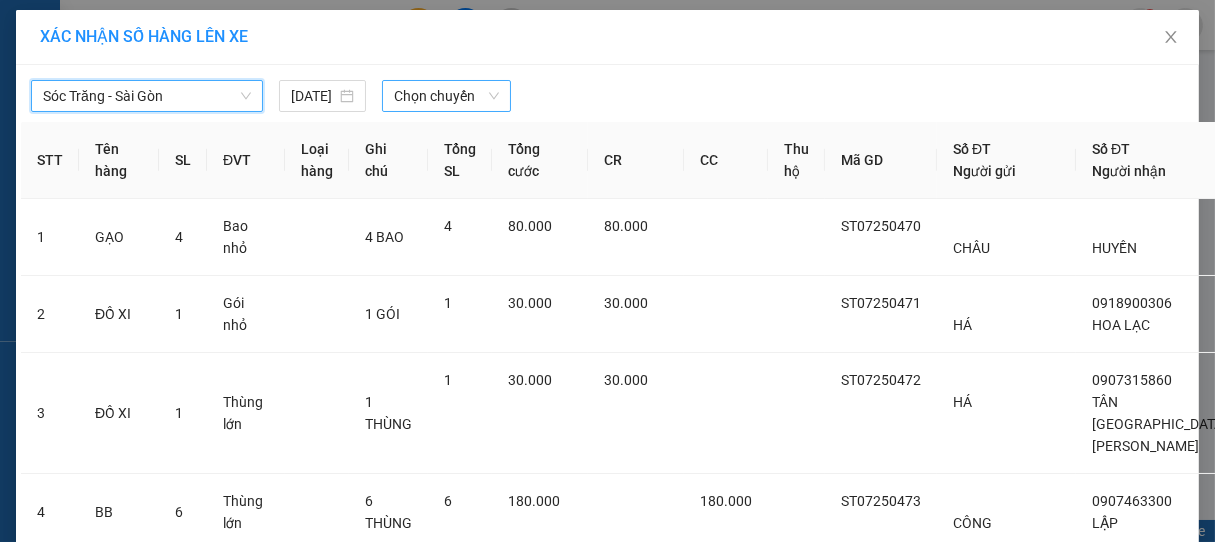 click on "Chọn chuyến" at bounding box center [446, 96] 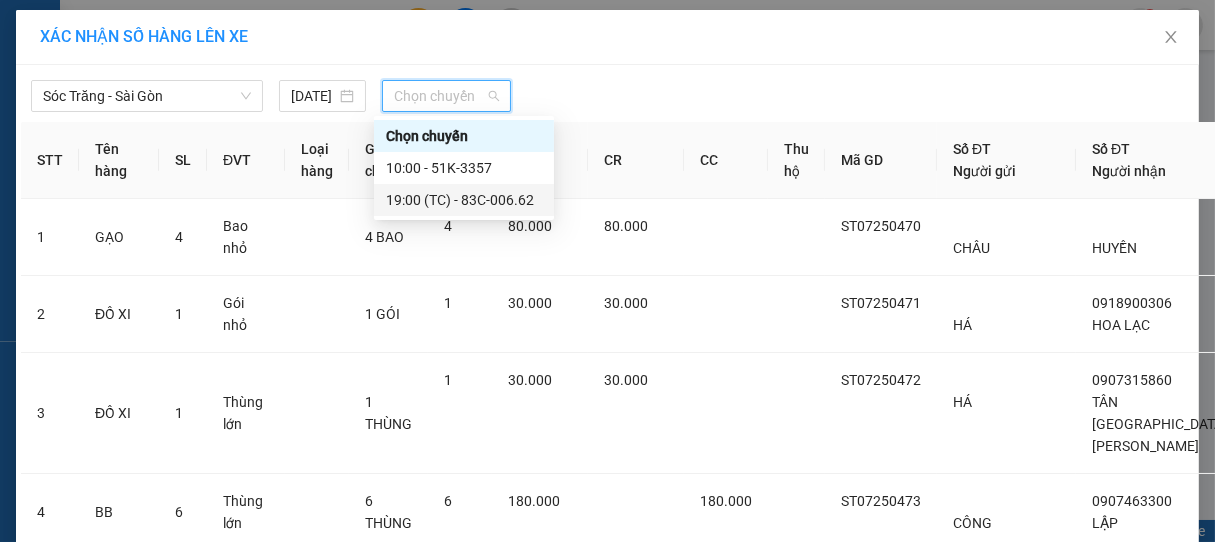 click on "19:00   (TC)   - 83C-006.62" at bounding box center (464, 200) 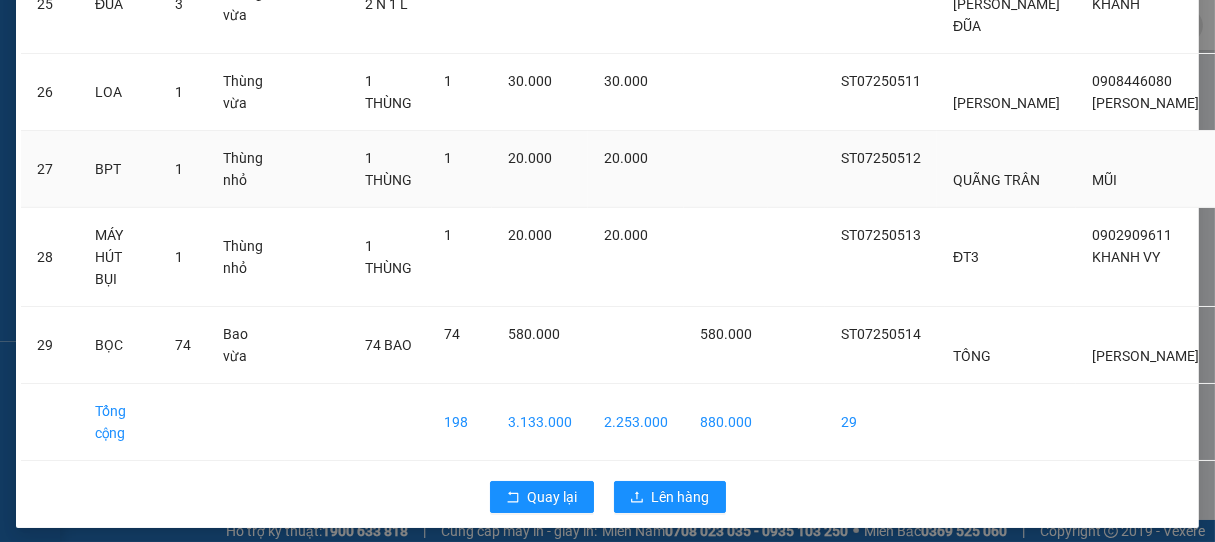 scroll, scrollTop: 2220, scrollLeft: 0, axis: vertical 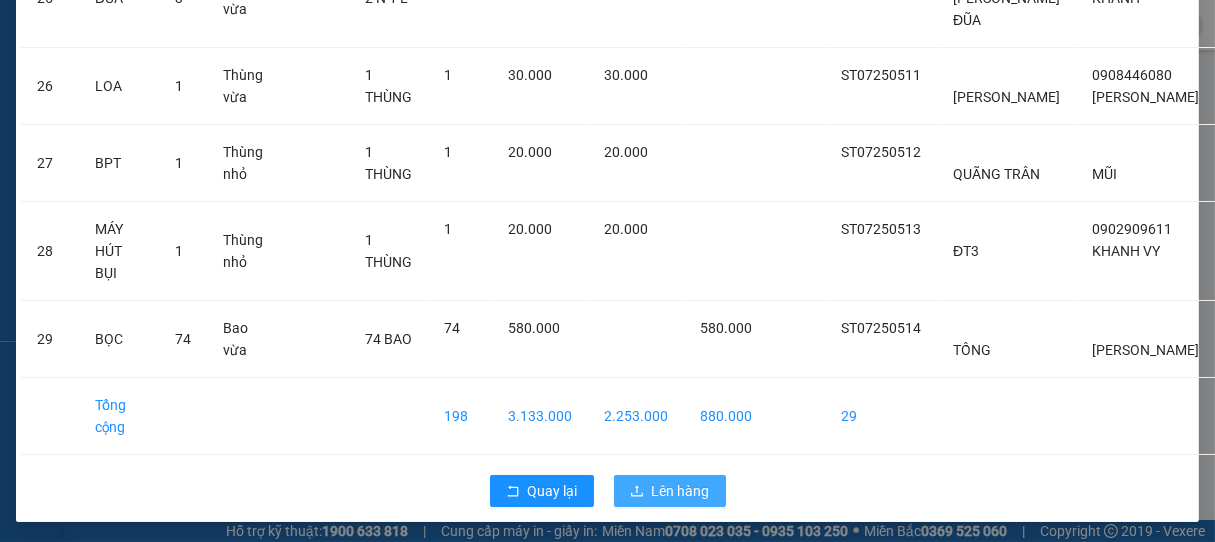 click on "Lên hàng" at bounding box center (681, 491) 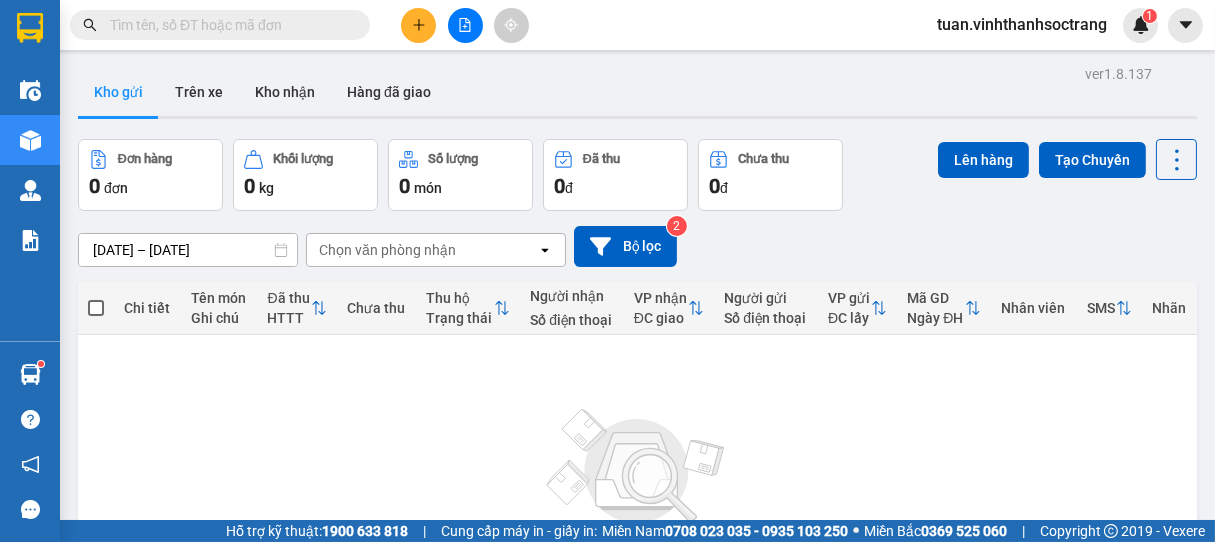 click at bounding box center (228, 25) 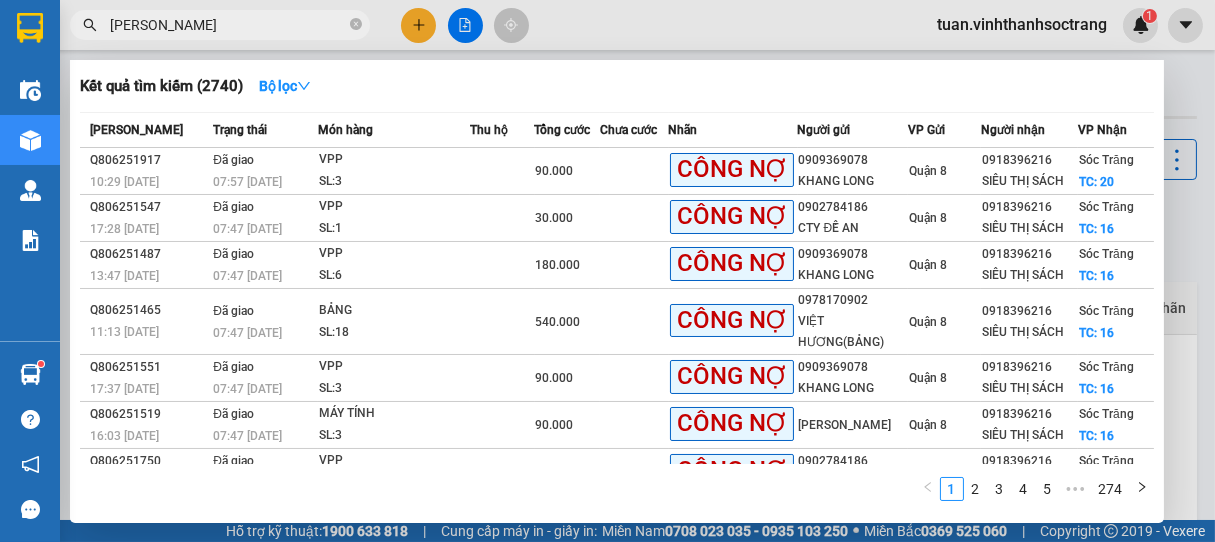 type on "[PERSON_NAME]" 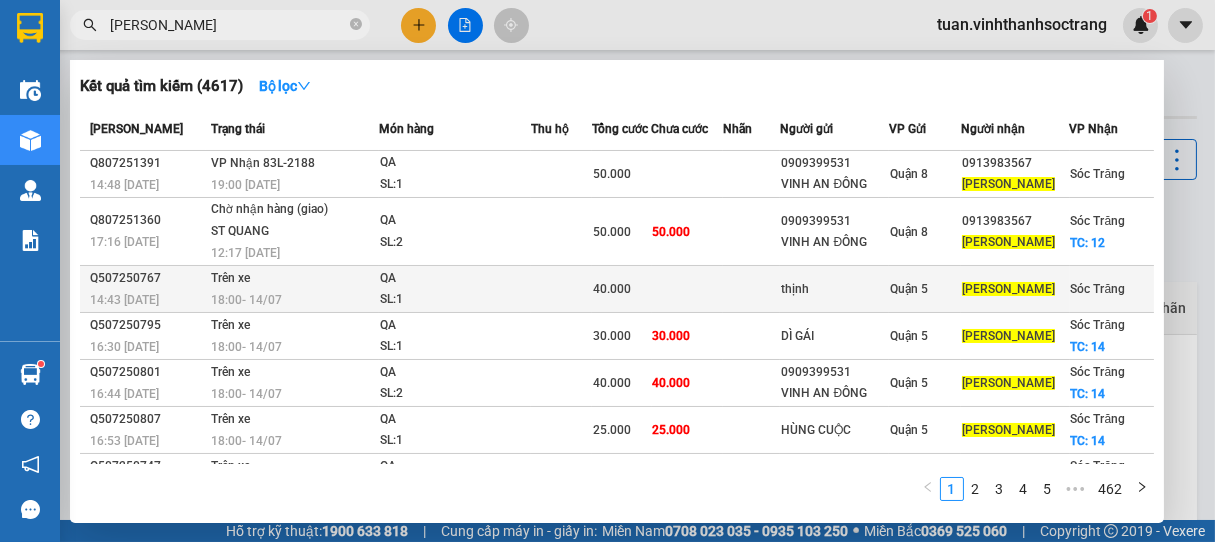 scroll, scrollTop: 0, scrollLeft: 0, axis: both 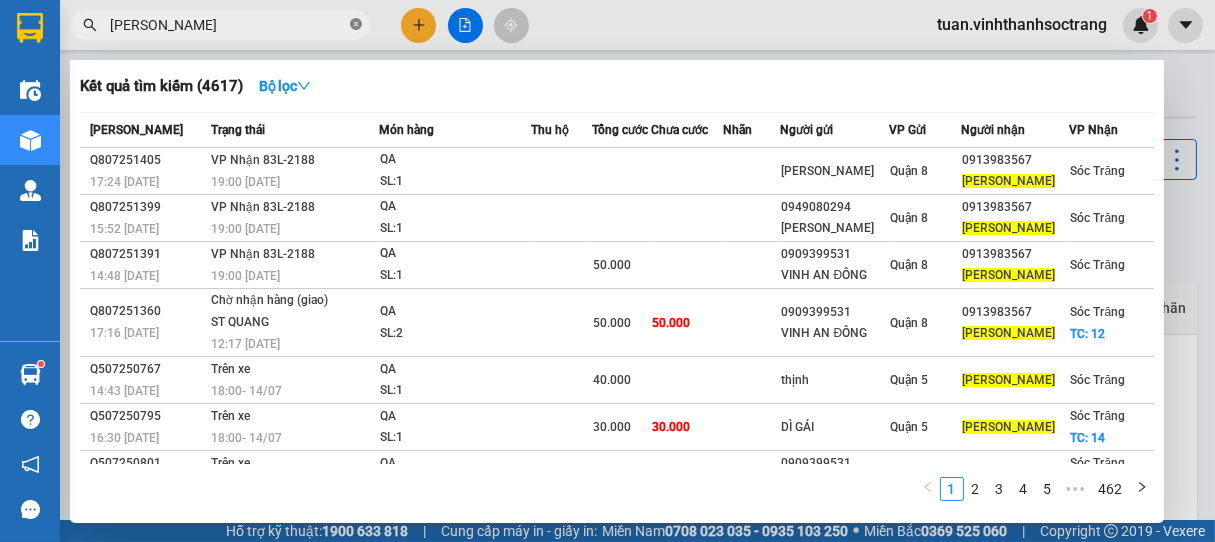 click 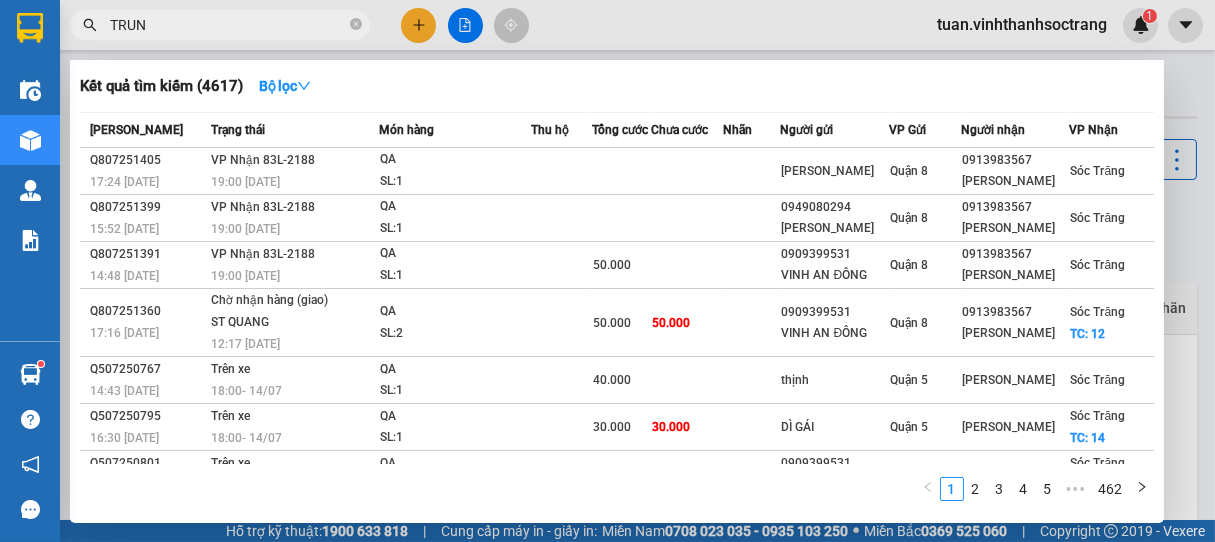 type on "TRUNG" 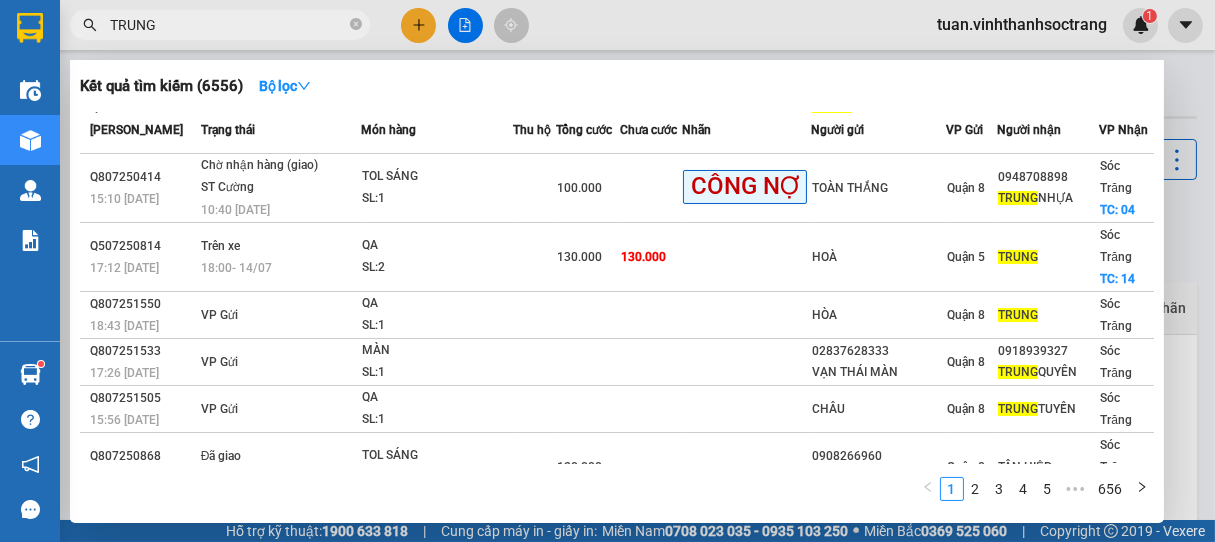 scroll, scrollTop: 209, scrollLeft: 0, axis: vertical 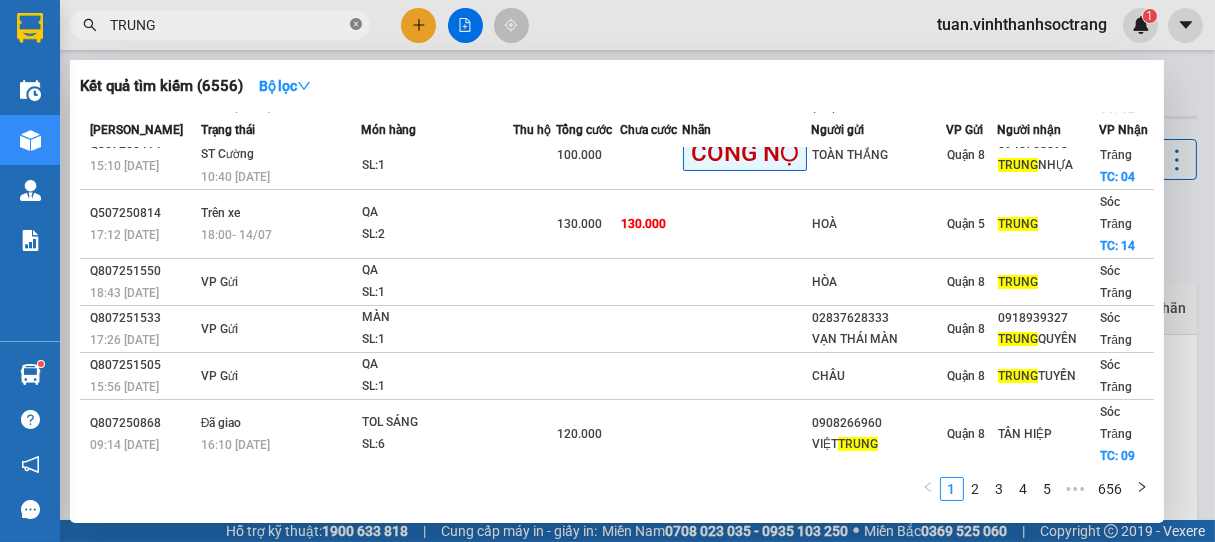 click 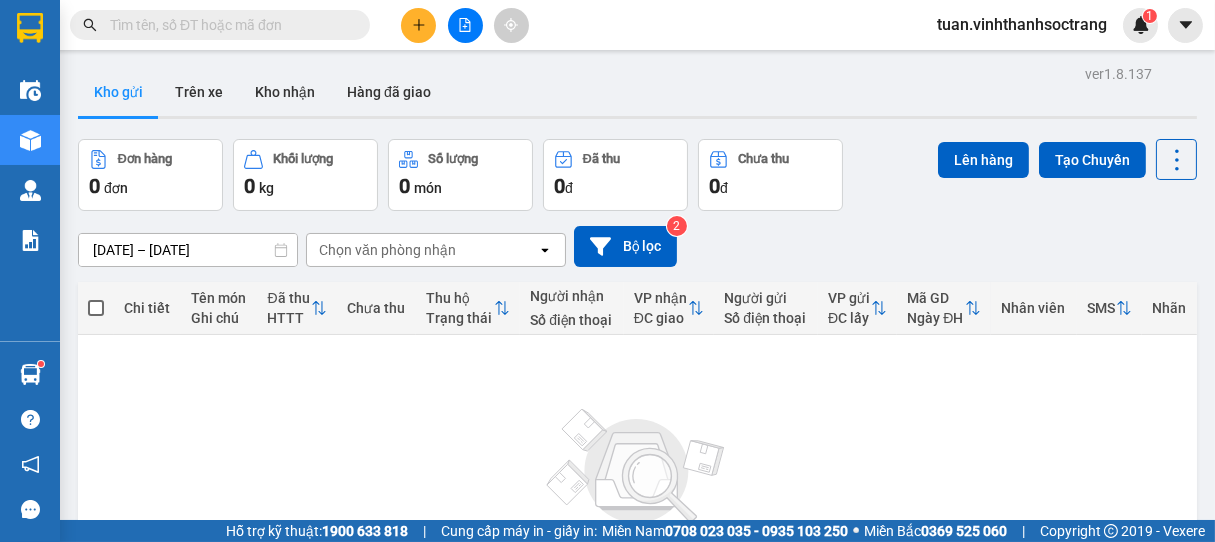click at bounding box center (228, 25) 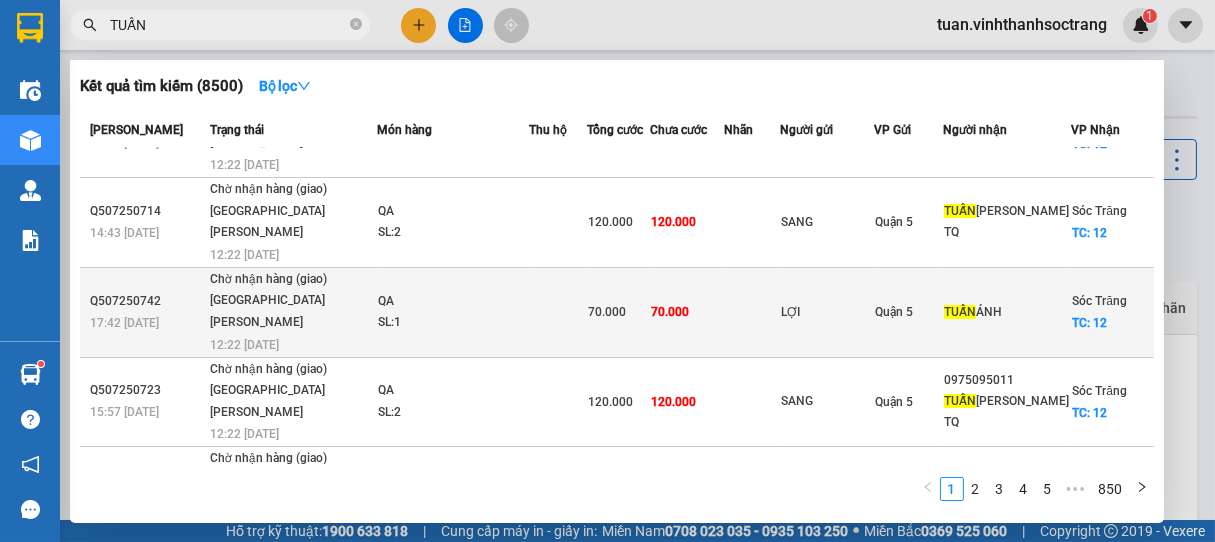 scroll, scrollTop: 320, scrollLeft: 0, axis: vertical 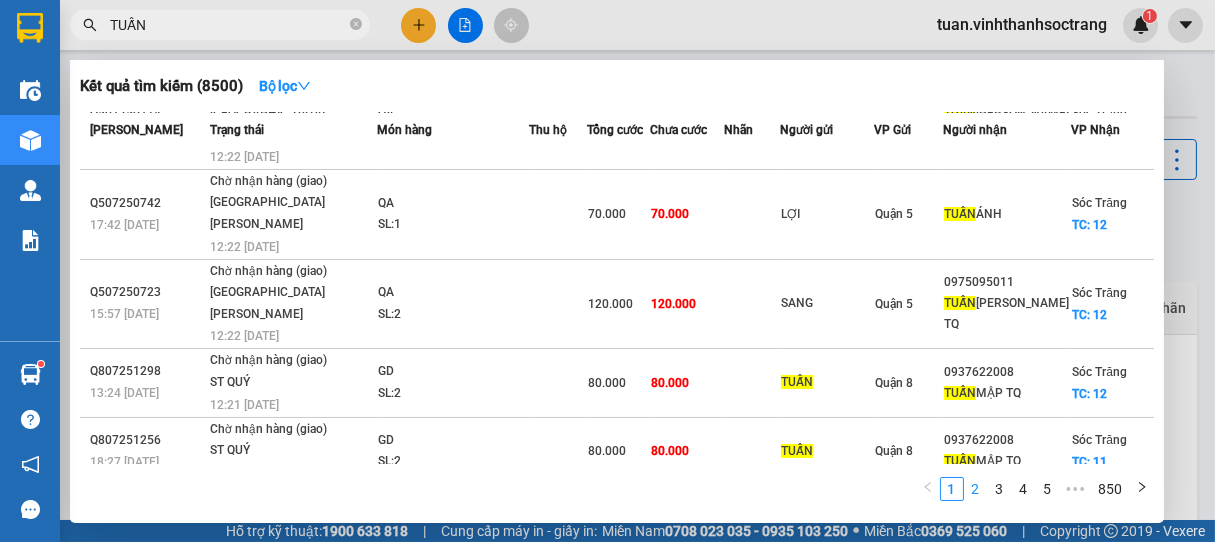 type on "TUẤN" 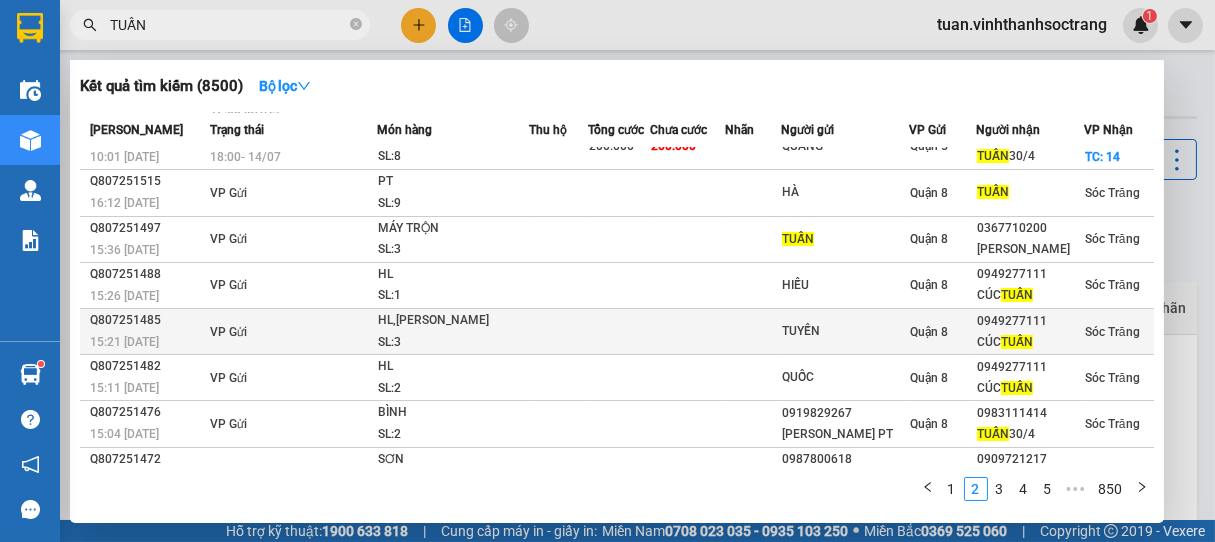 scroll, scrollTop: 188, scrollLeft: 0, axis: vertical 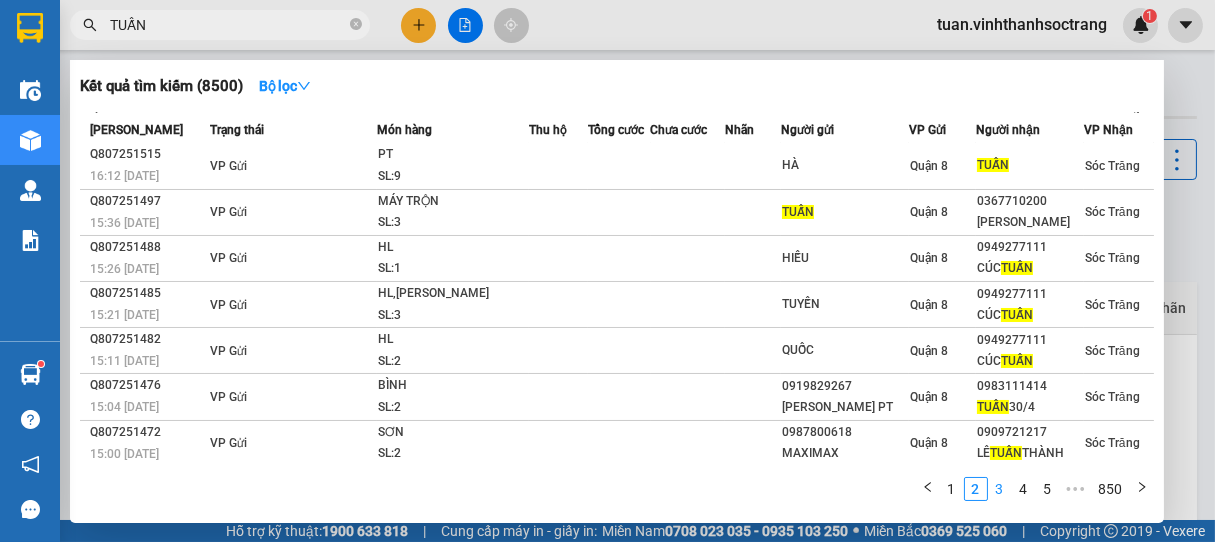click on "3" at bounding box center [1000, 489] 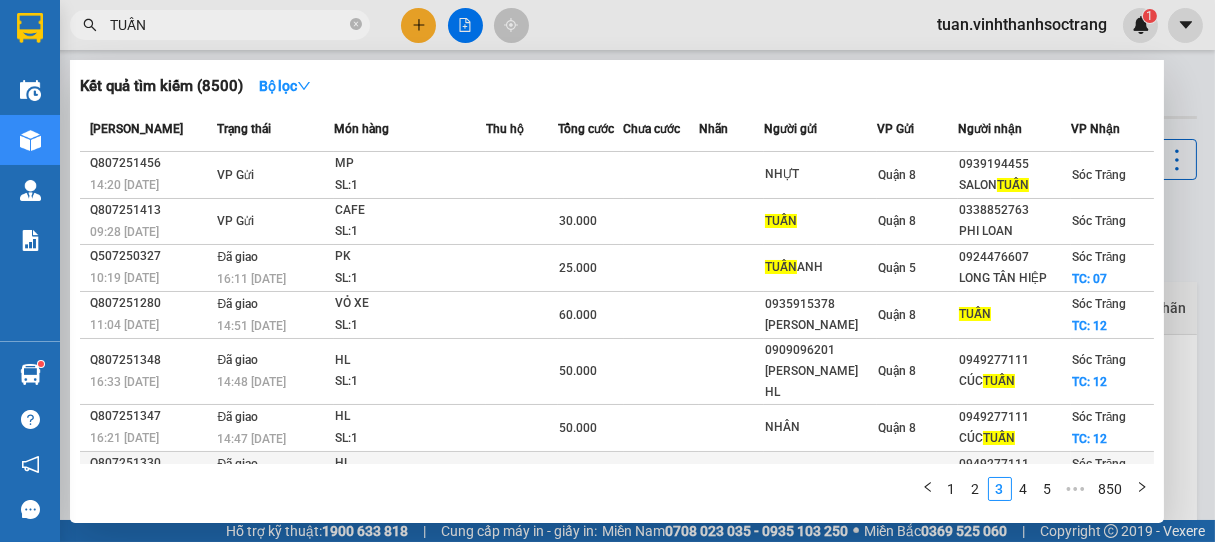 scroll, scrollTop: 0, scrollLeft: 0, axis: both 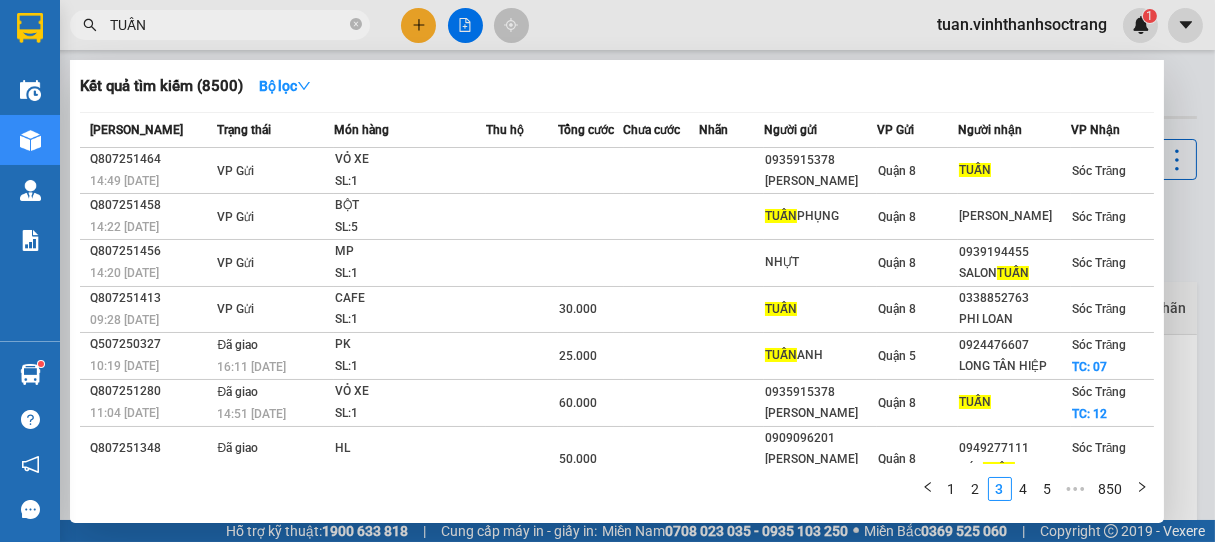 click on "TUẤN" at bounding box center (228, 25) 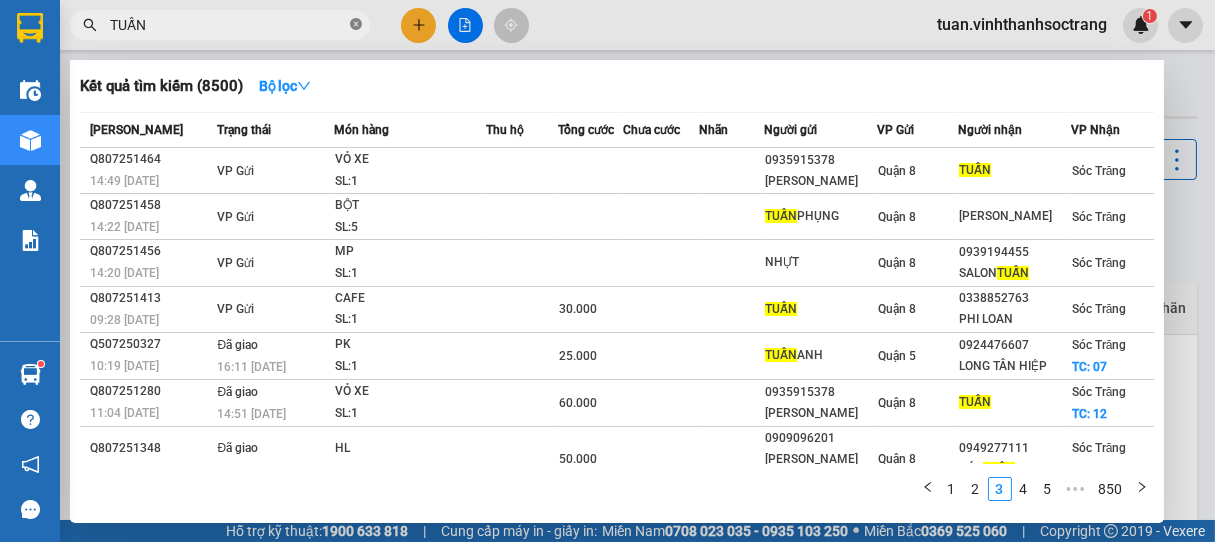 click 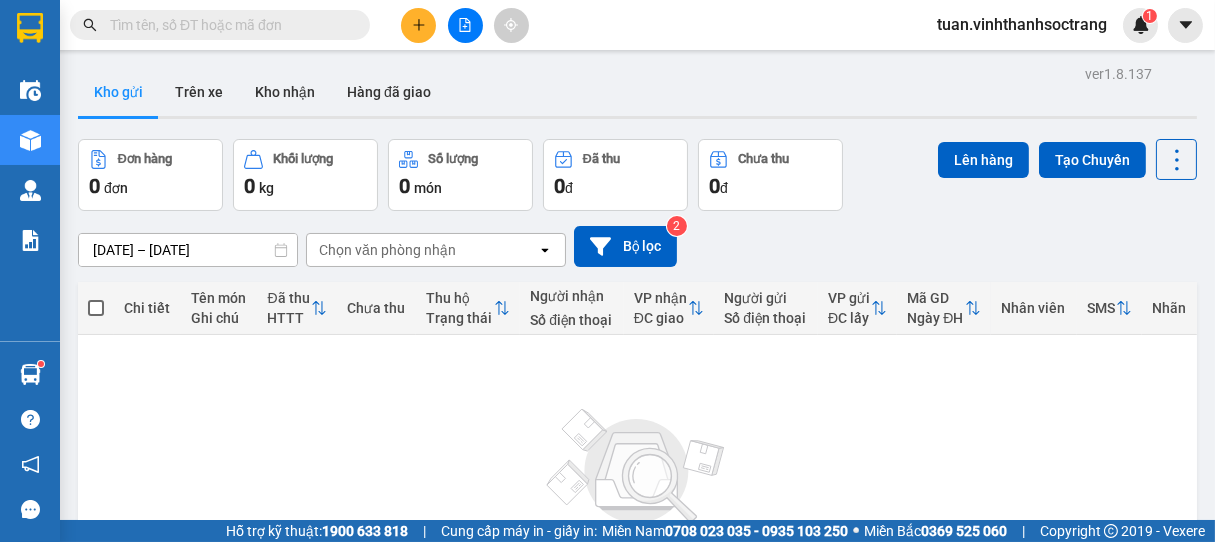 click at bounding box center (228, 25) 